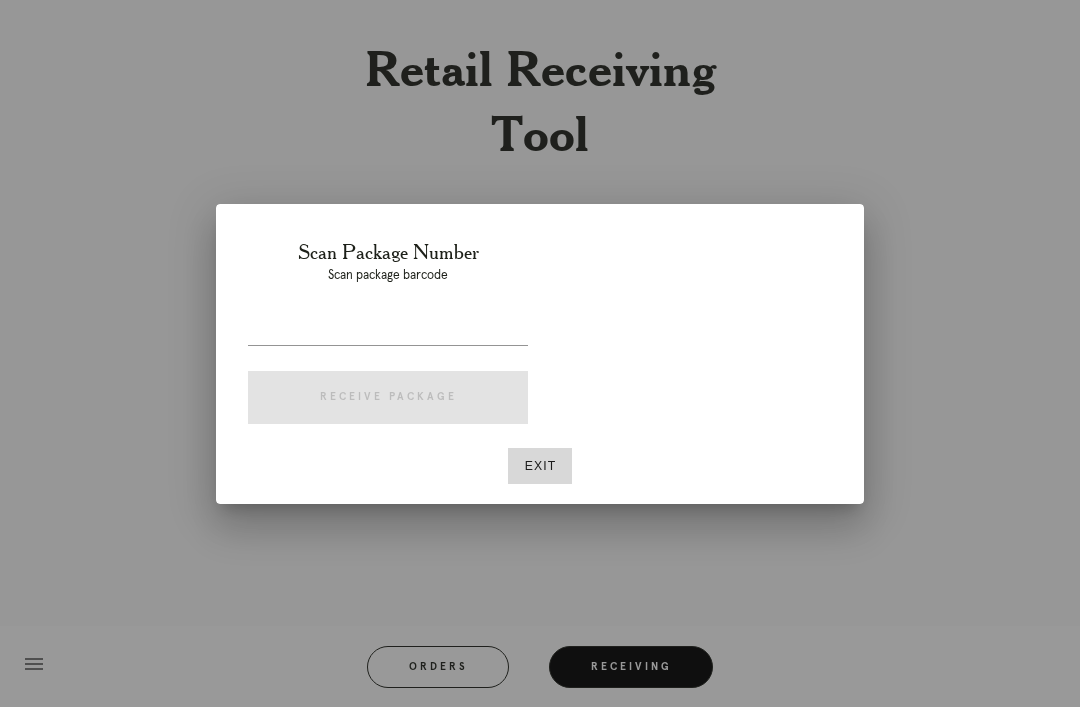 scroll, scrollTop: 64, scrollLeft: 0, axis: vertical 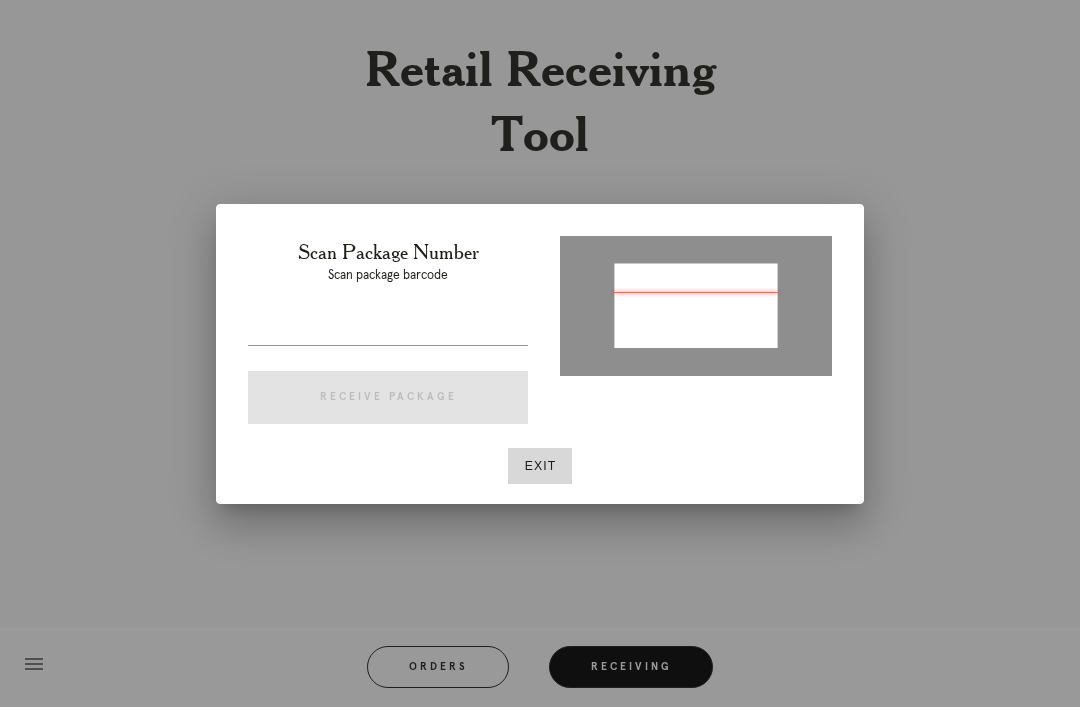 type on "P755700849349124" 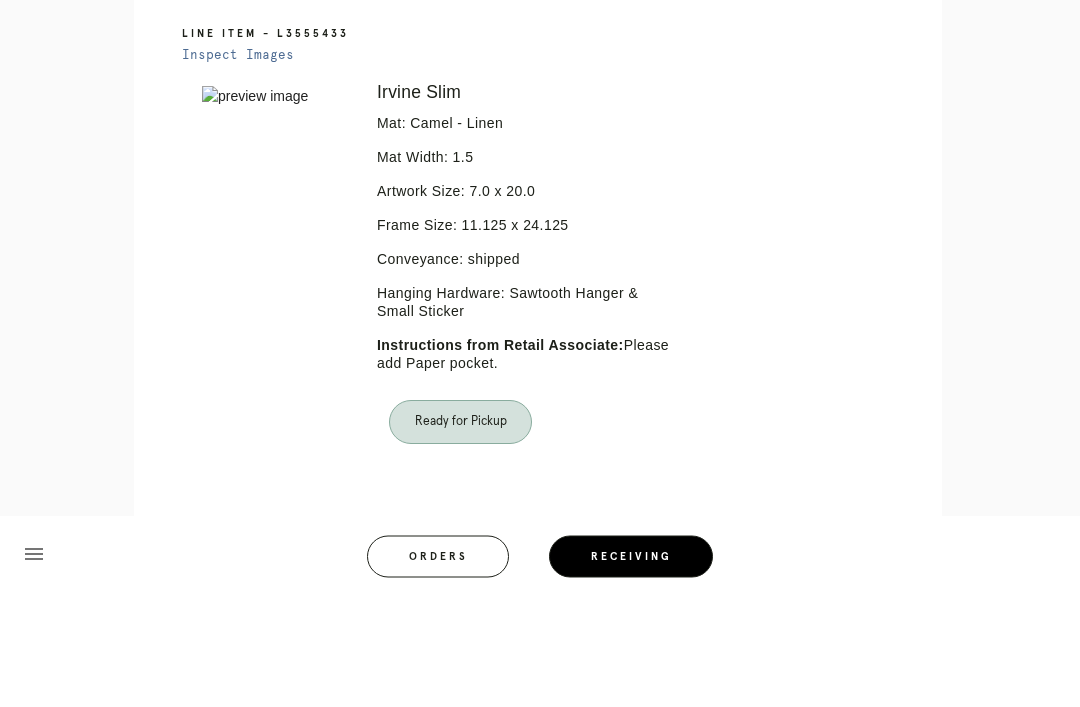 scroll, scrollTop: 374, scrollLeft: 0, axis: vertical 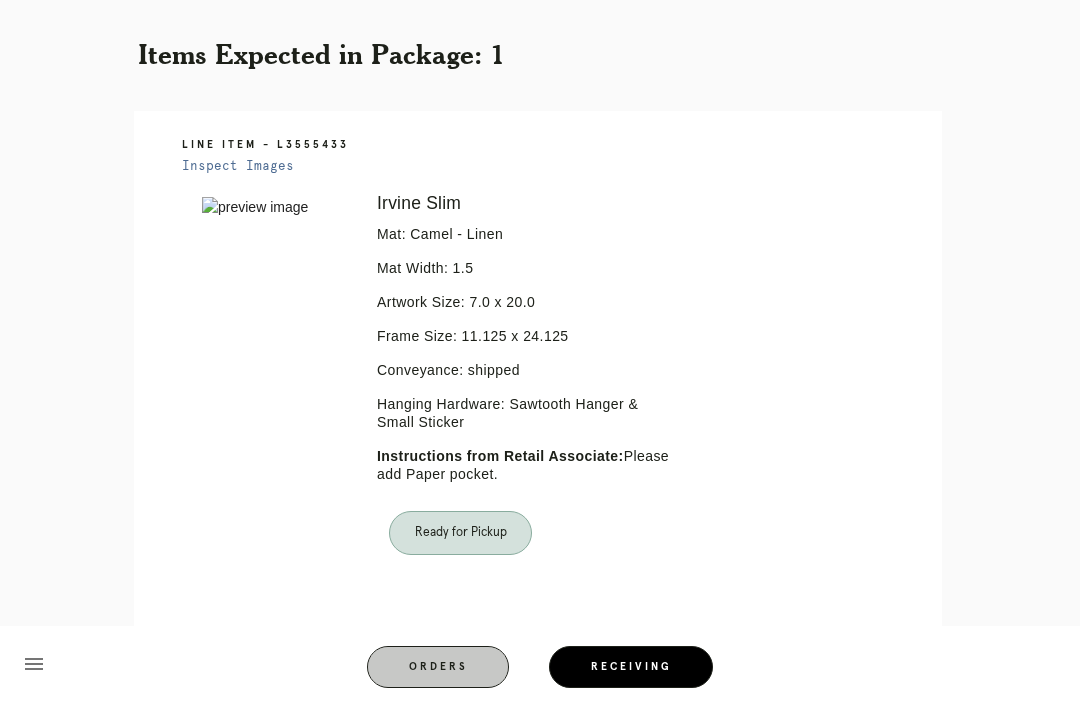 click on "Orders" at bounding box center [438, 667] 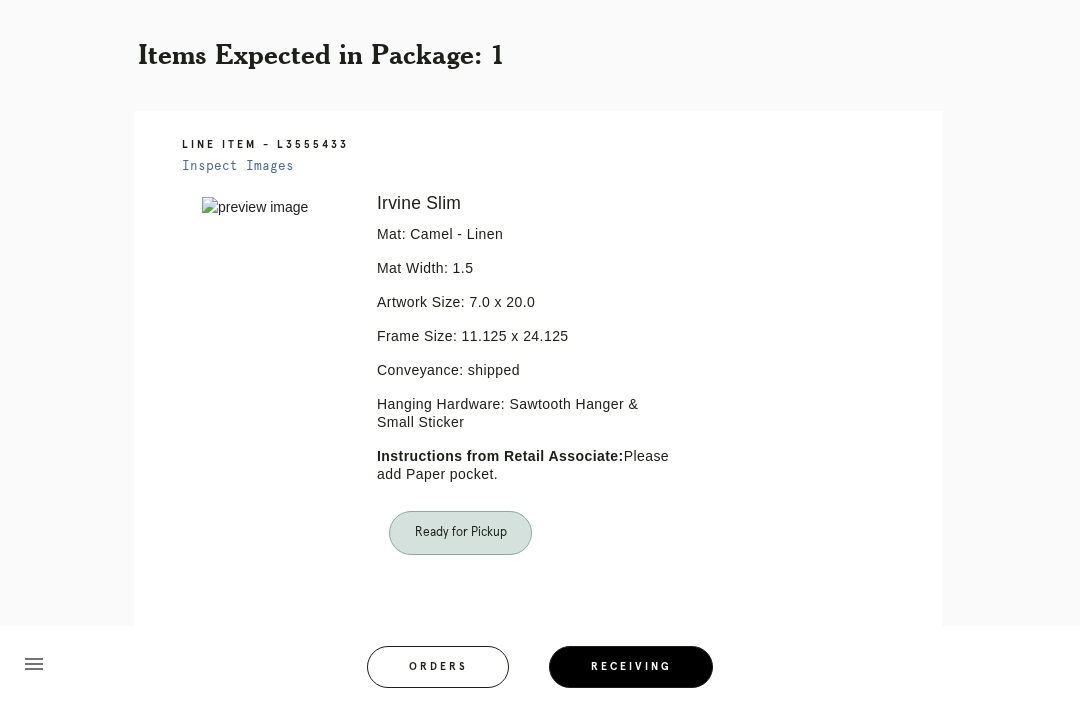 scroll, scrollTop: 0, scrollLeft: 0, axis: both 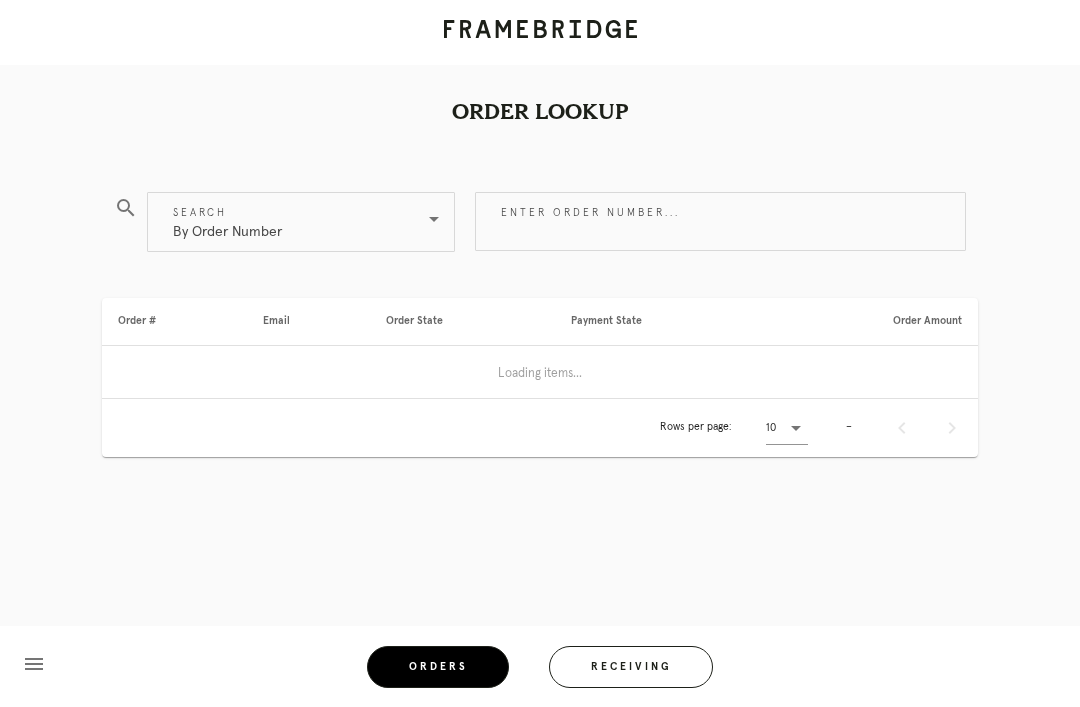 click on "Receiving" at bounding box center [631, 667] 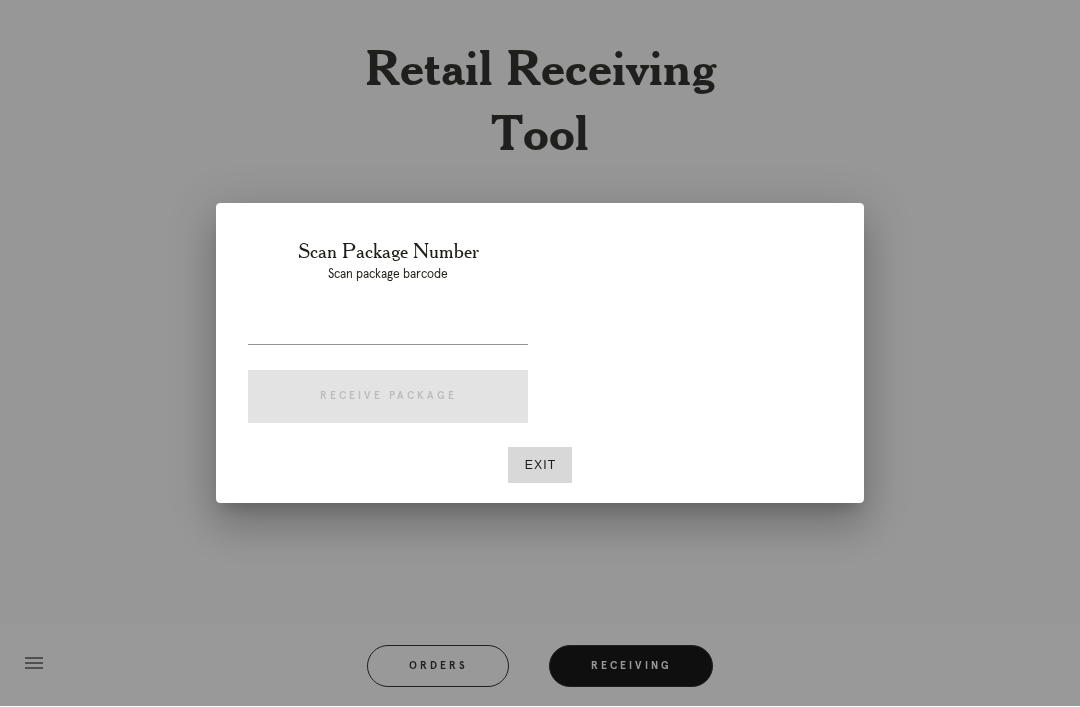 scroll, scrollTop: 64, scrollLeft: 0, axis: vertical 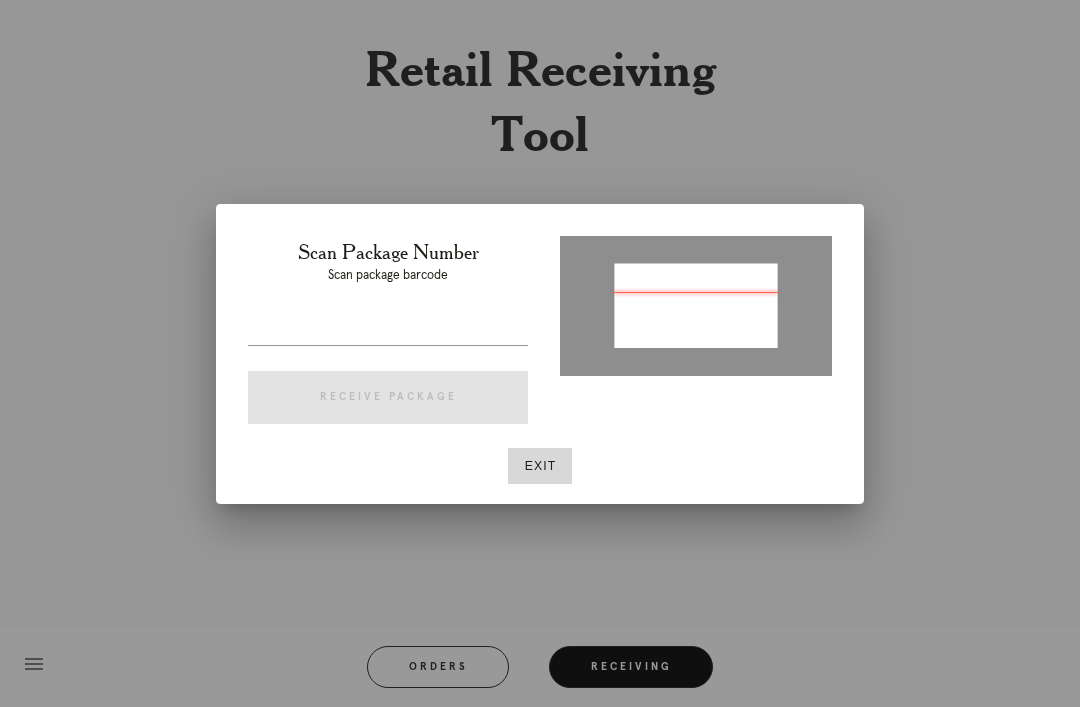type on "P113918395700740" 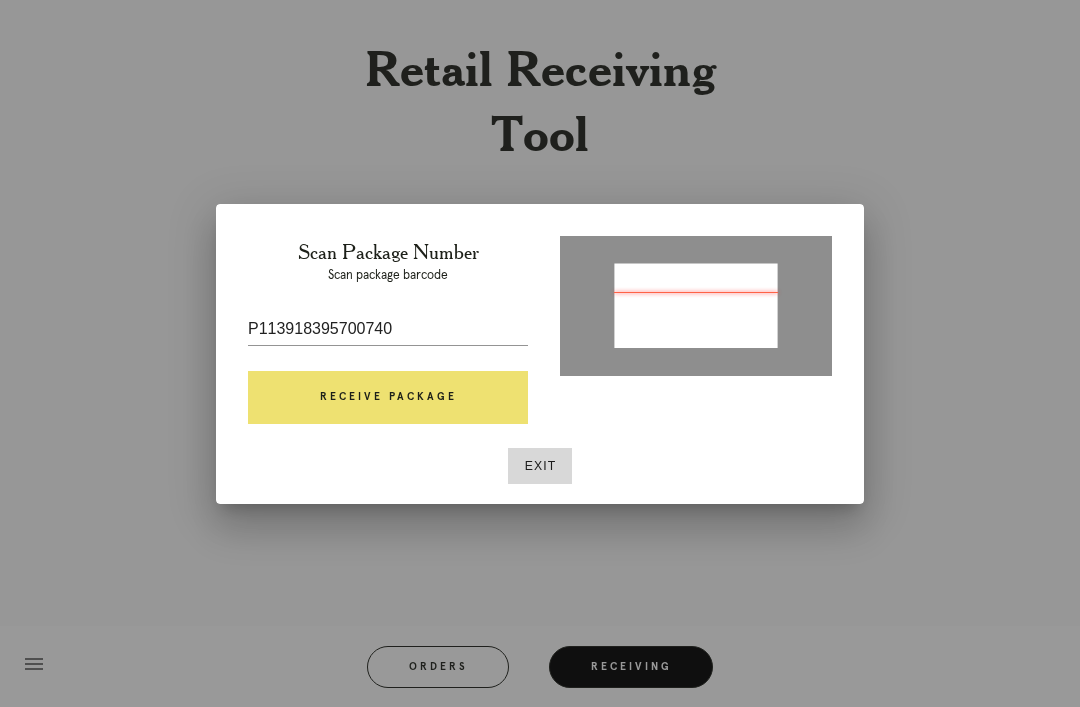 click on "Receive Package" at bounding box center [388, 398] 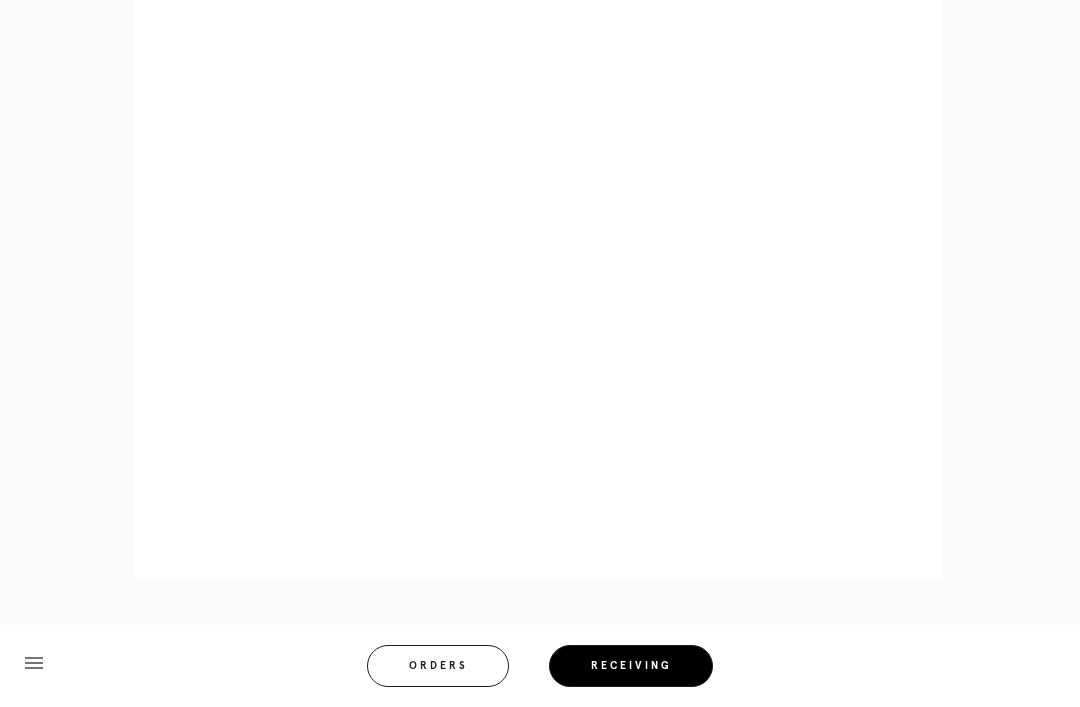 scroll, scrollTop: 922, scrollLeft: 0, axis: vertical 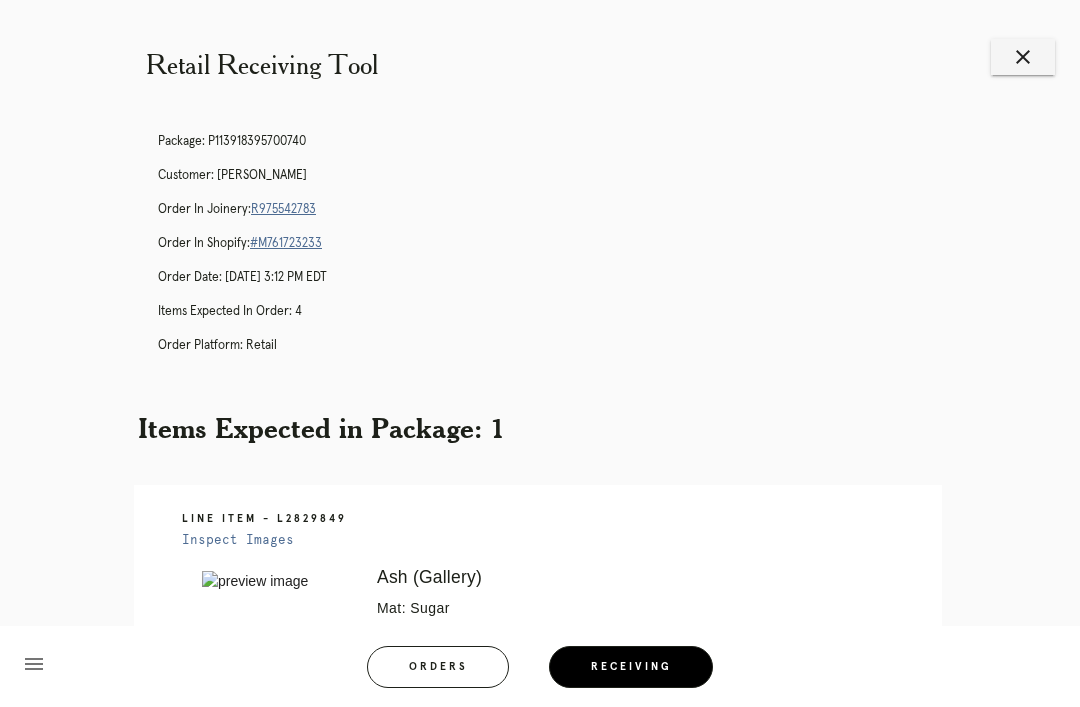 click on "R975542783" at bounding box center (283, 209) 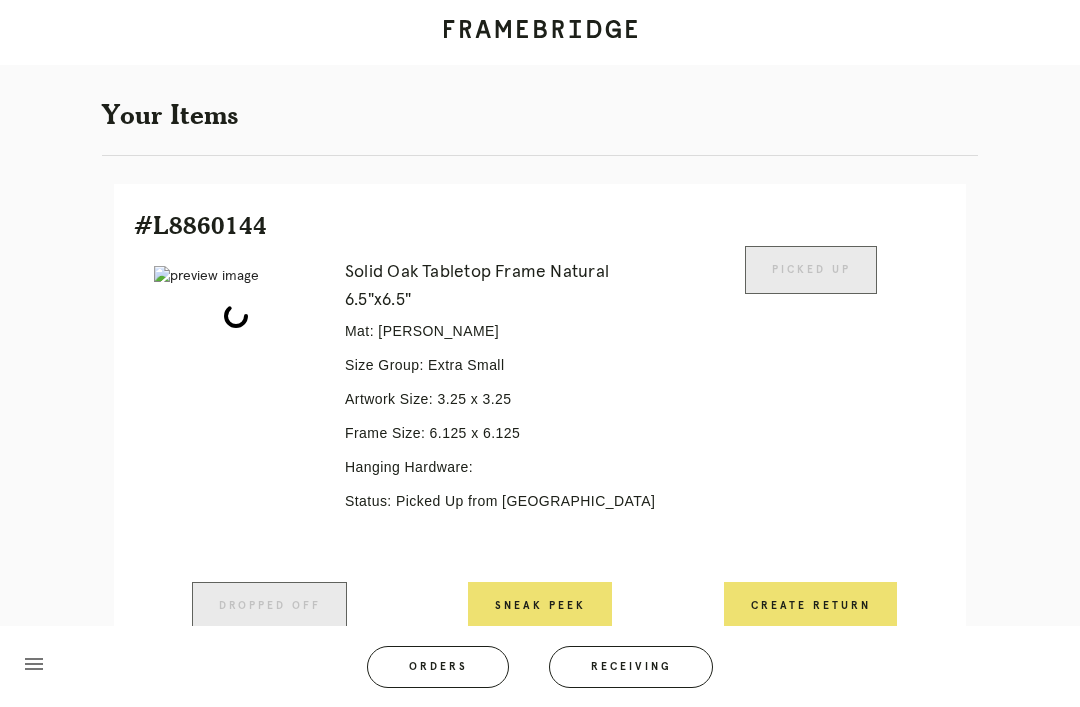 scroll, scrollTop: 379, scrollLeft: 0, axis: vertical 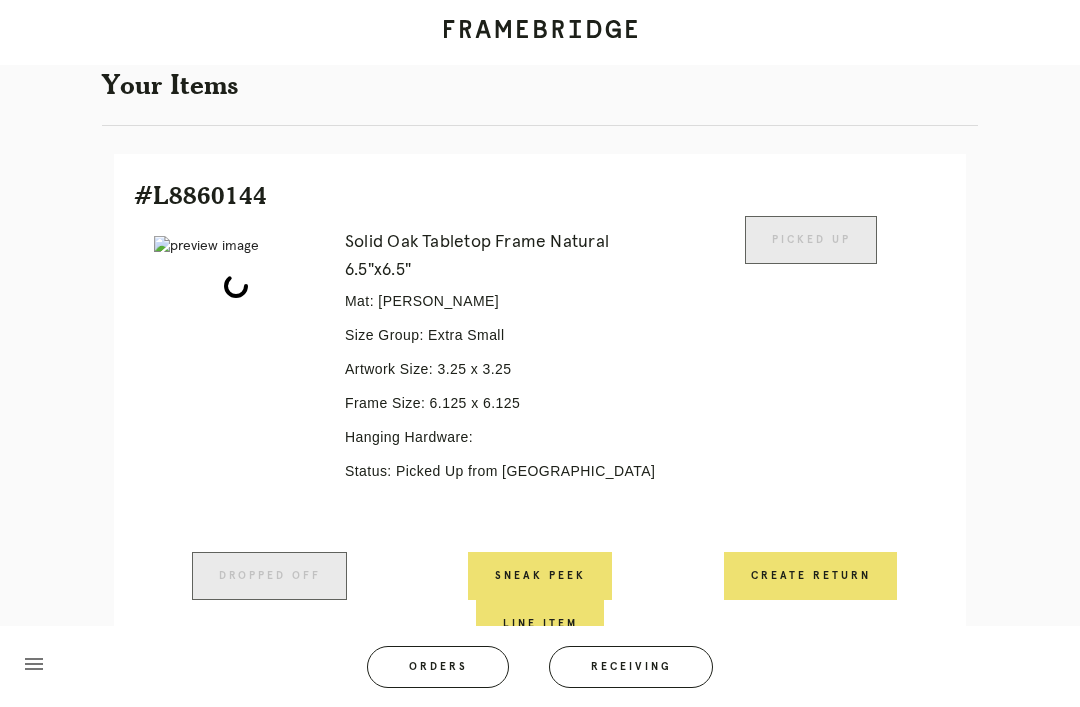 click on "Line Item" at bounding box center [540, 624] 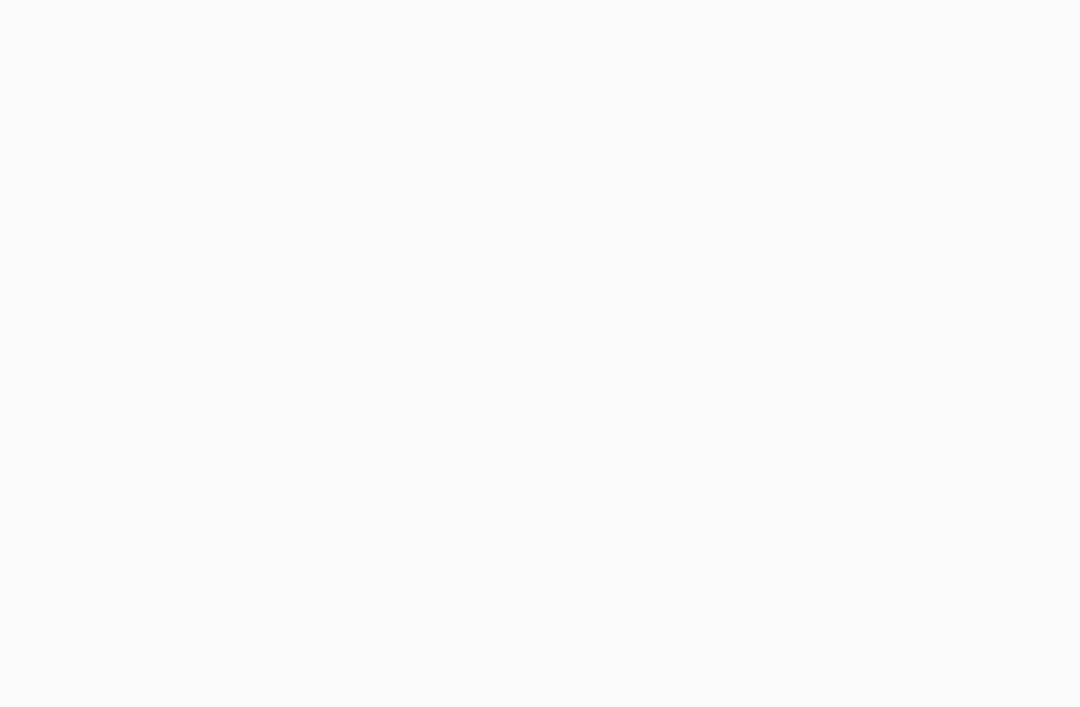 scroll, scrollTop: 0, scrollLeft: 0, axis: both 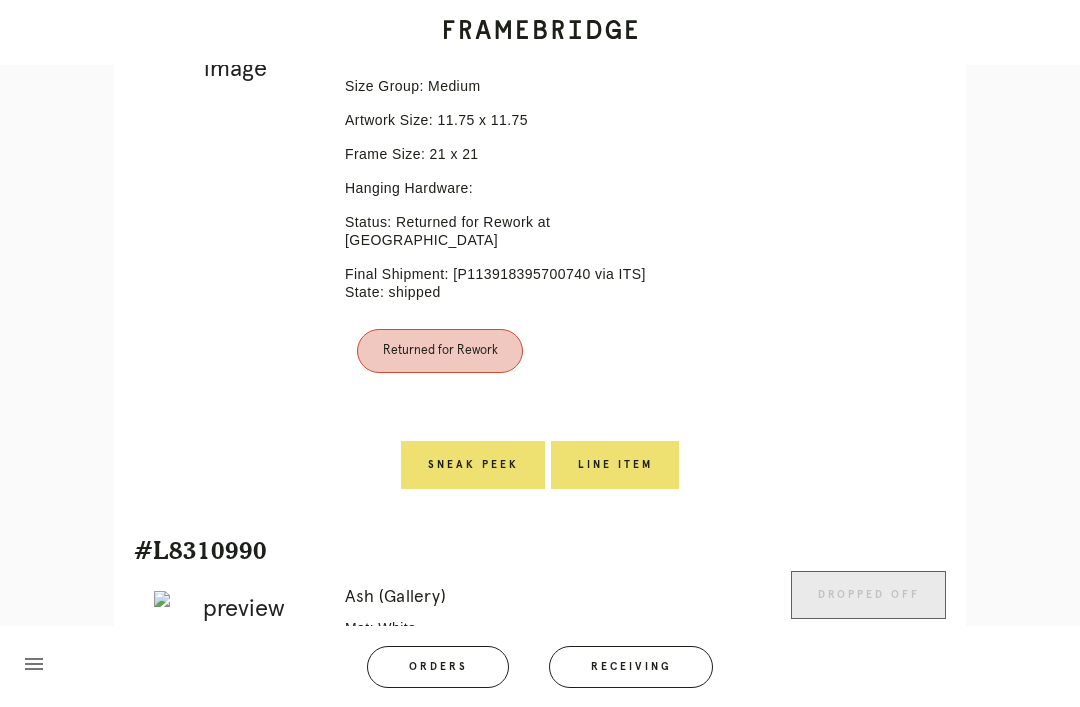 click on "Line Item" at bounding box center (615, 465) 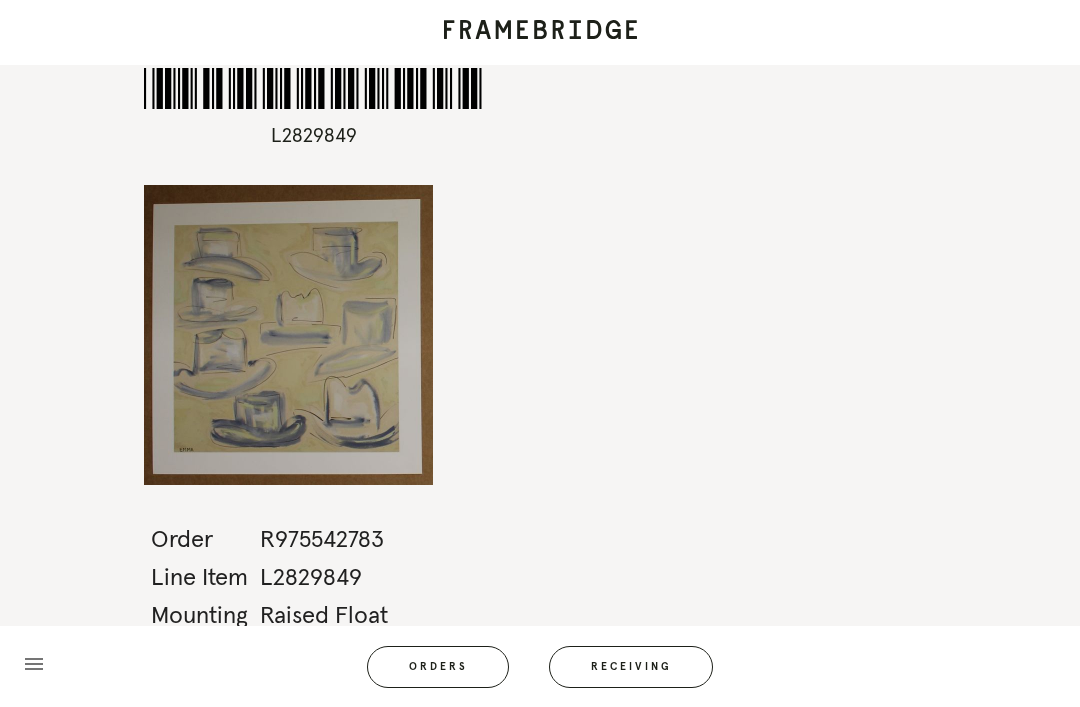 scroll, scrollTop: 64, scrollLeft: 0, axis: vertical 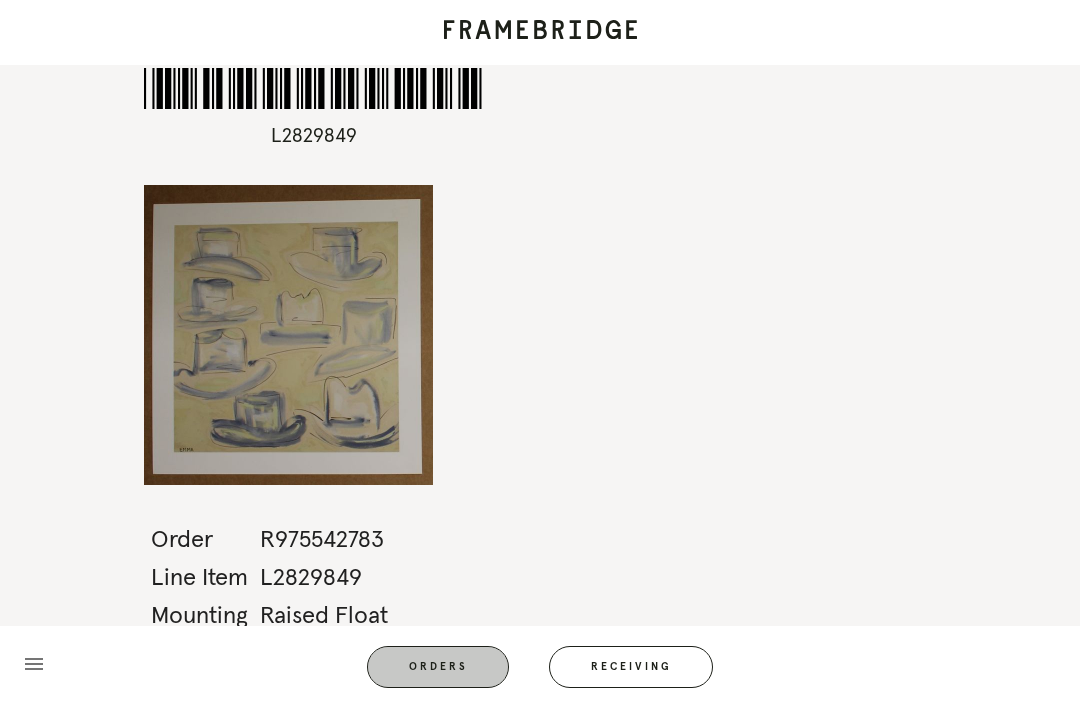 click on "Receiving" at bounding box center [631, 667] 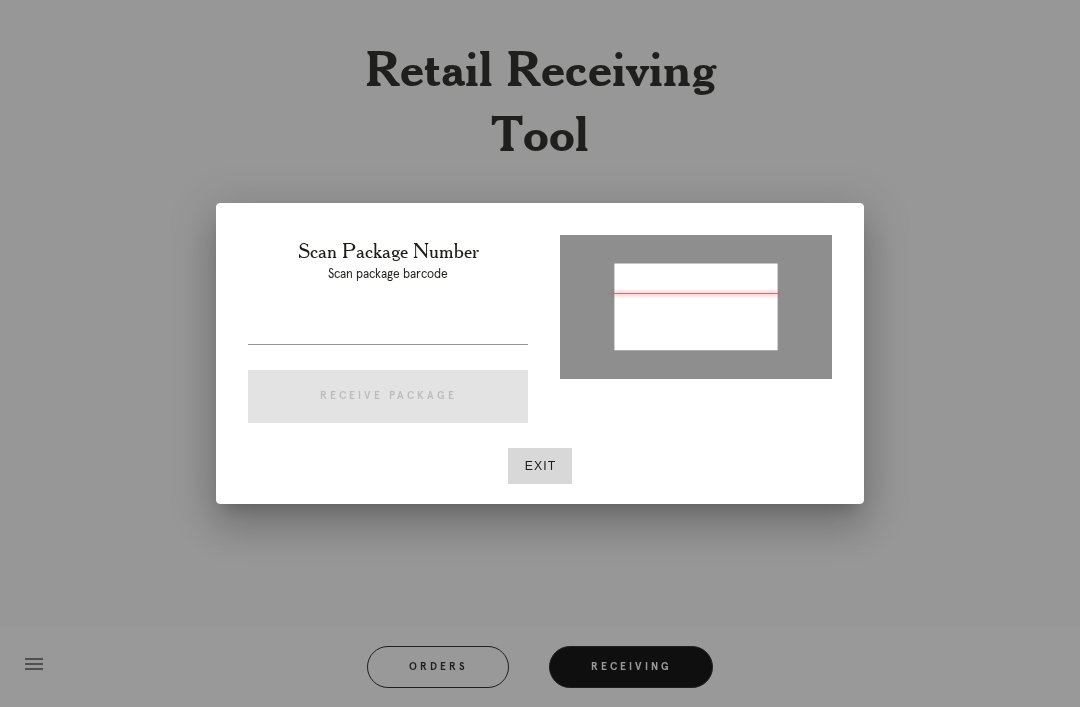 type on "P734475233320760" 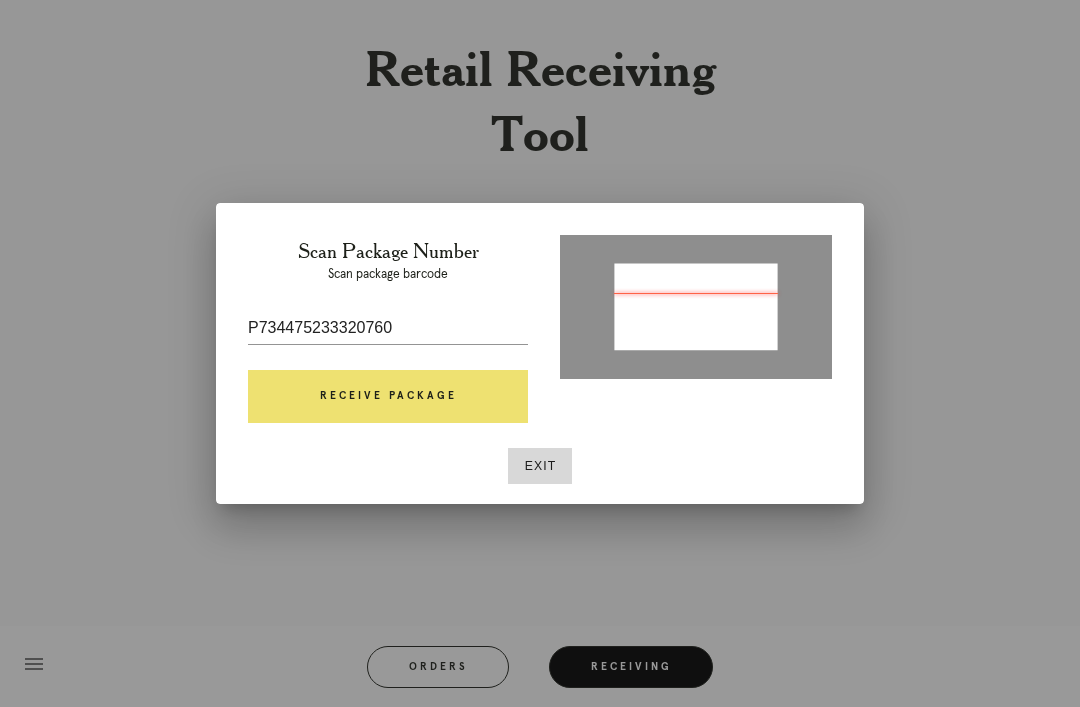 click on "Receive Package" at bounding box center [388, 397] 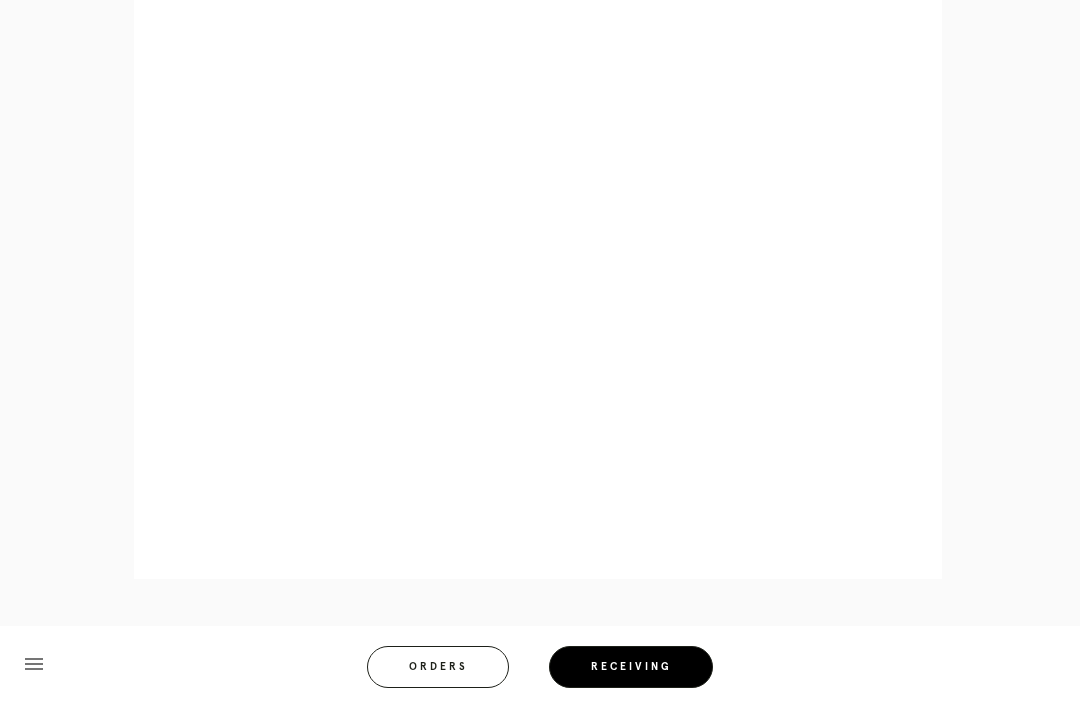 scroll, scrollTop: 872, scrollLeft: 0, axis: vertical 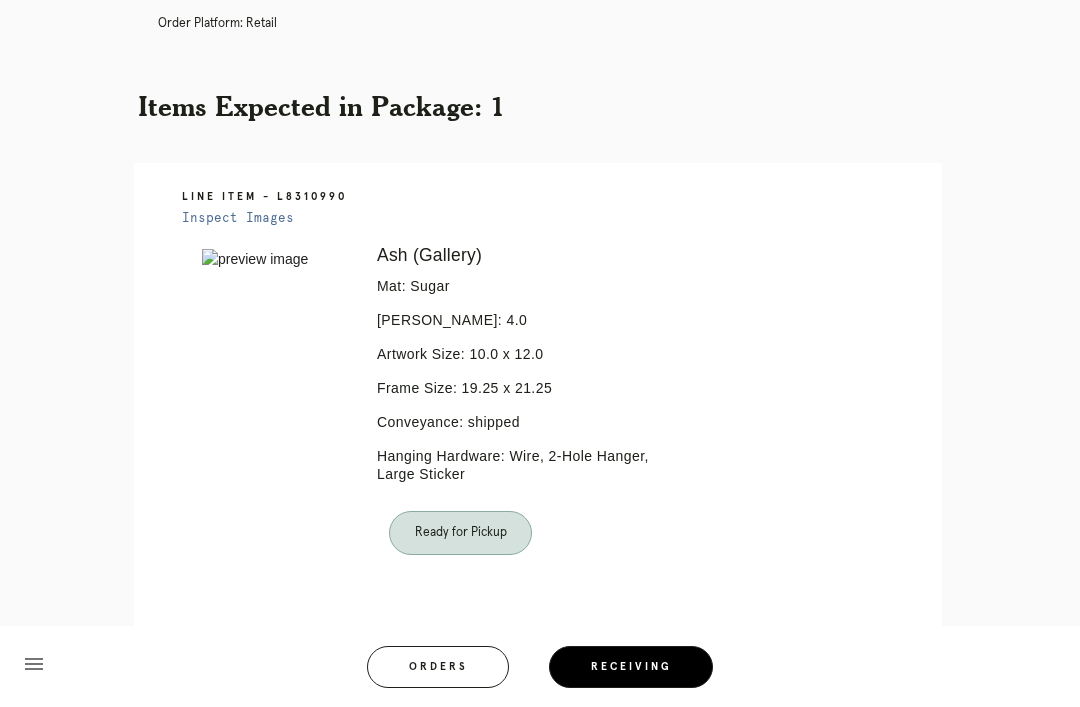 click on "Orders" at bounding box center [438, 667] 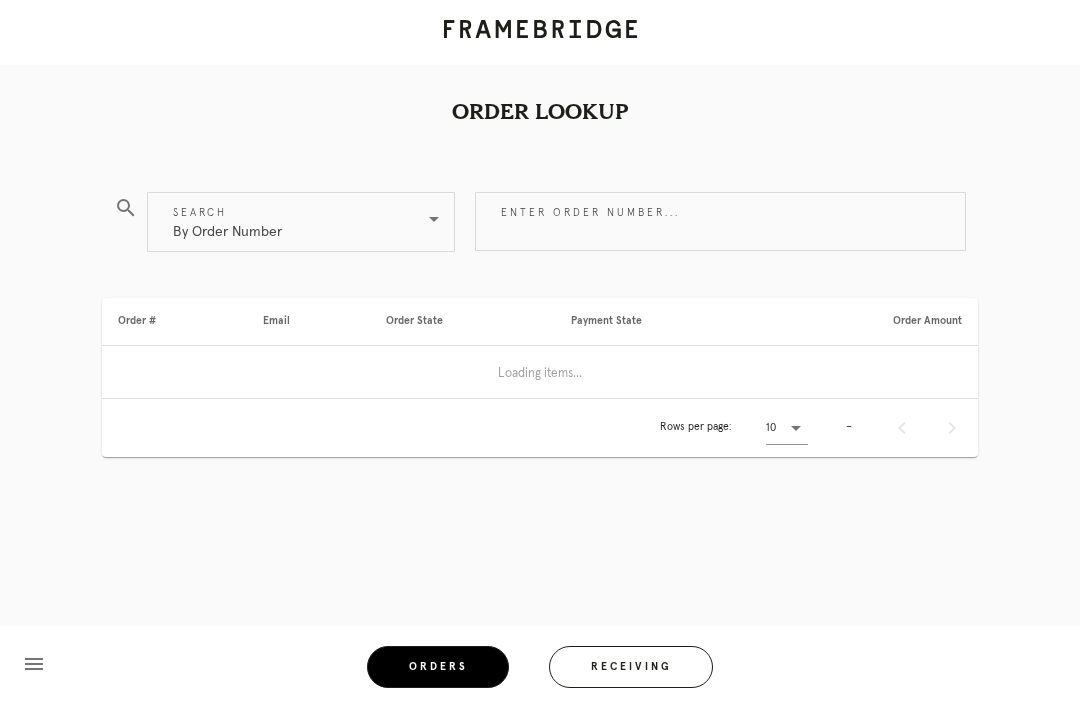 scroll, scrollTop: 0, scrollLeft: 0, axis: both 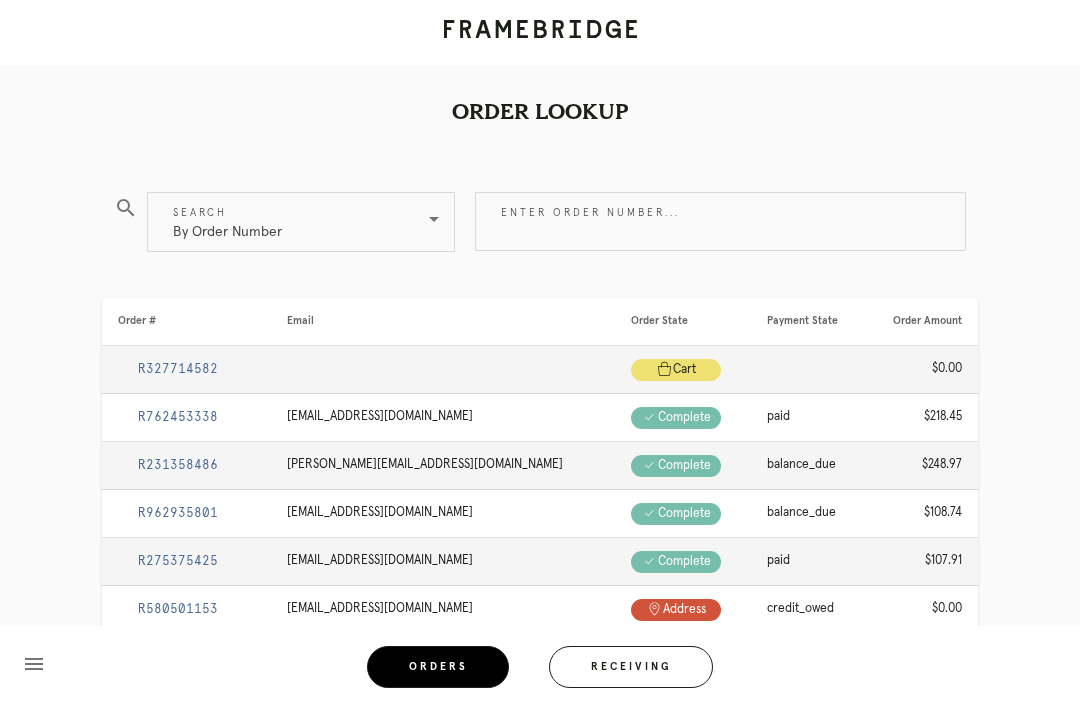 click on "Receiving" at bounding box center [631, 667] 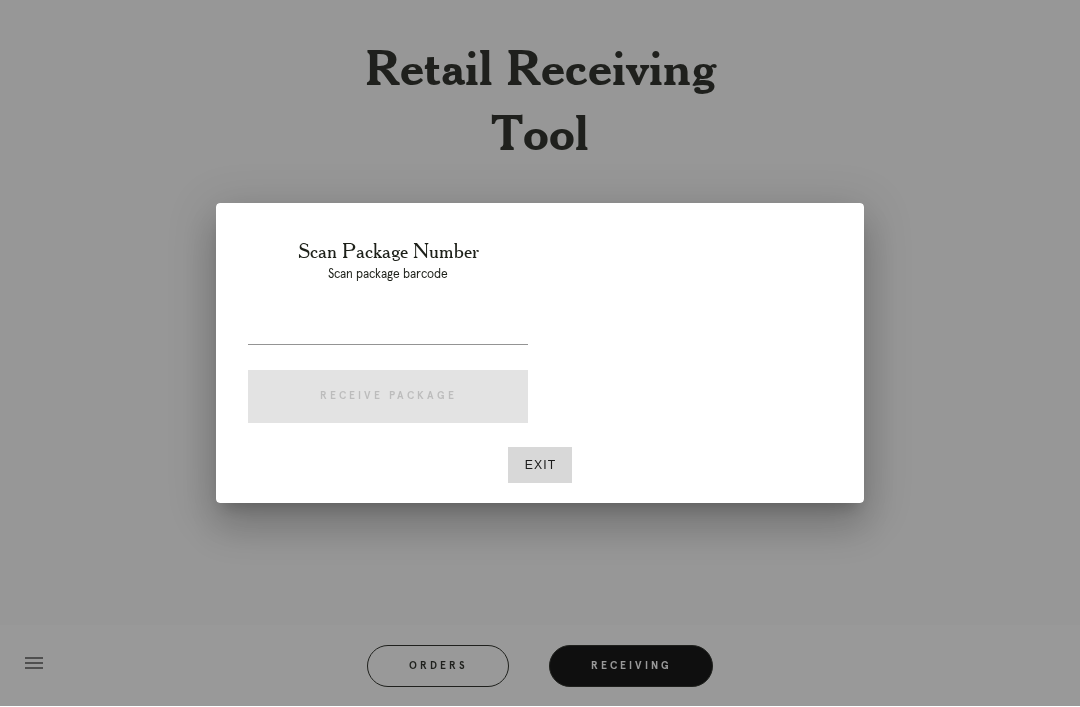 scroll, scrollTop: 64, scrollLeft: 0, axis: vertical 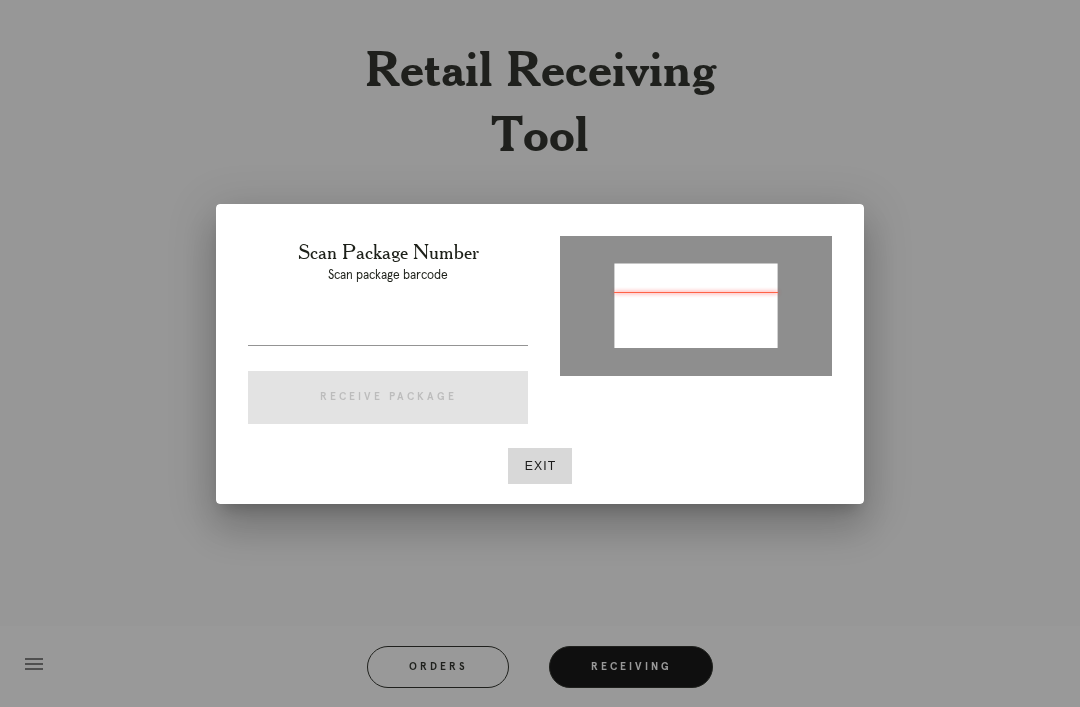 type on "P131358988127684" 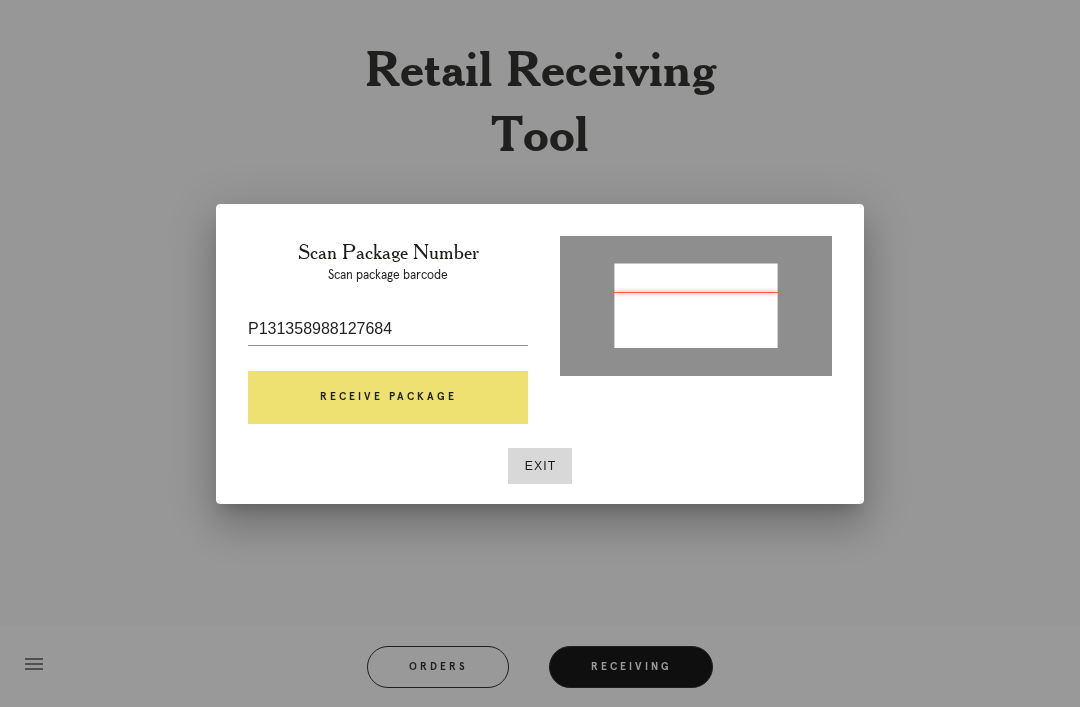 click on "Receive Package" at bounding box center (388, 398) 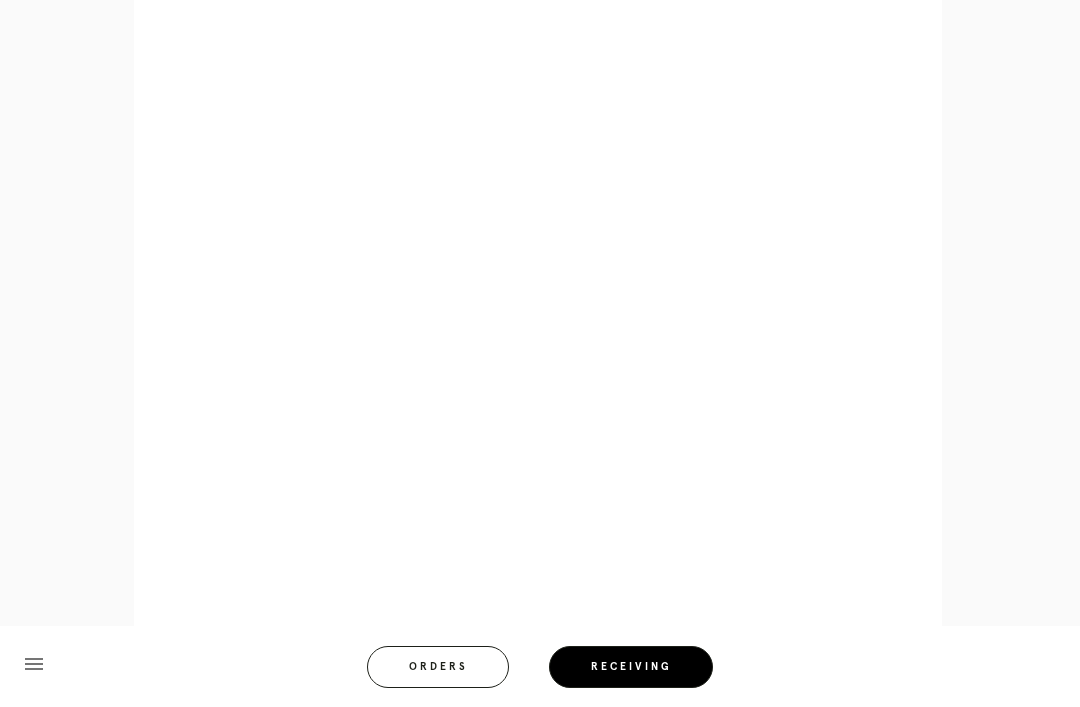 scroll, scrollTop: 1452, scrollLeft: 0, axis: vertical 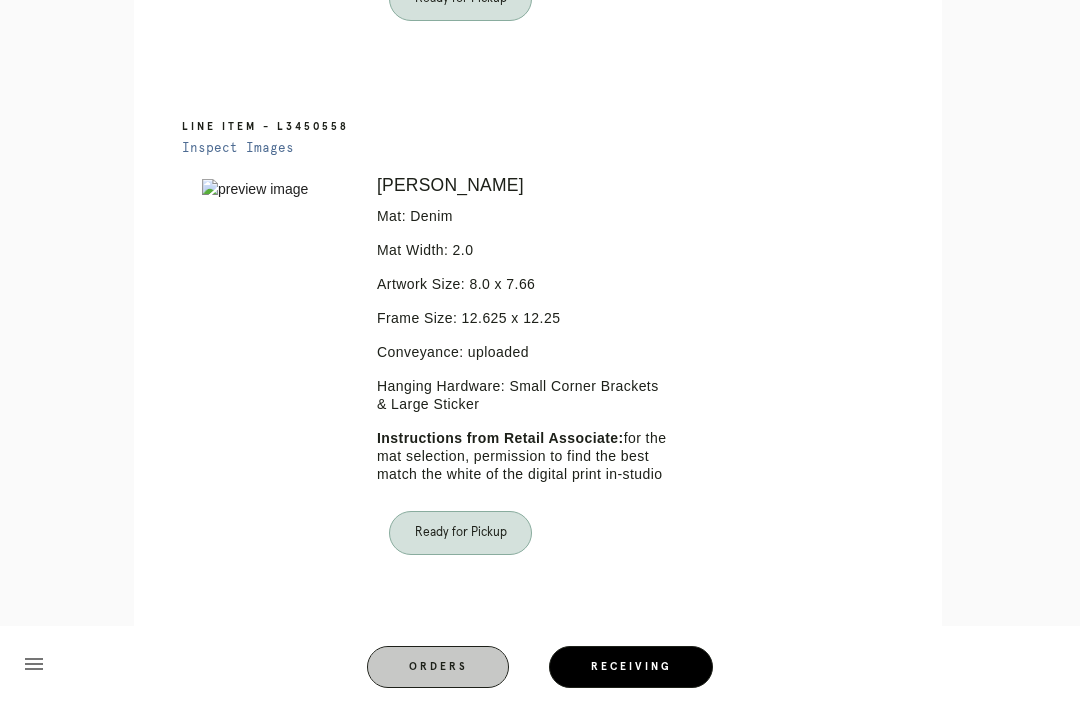 click on "Orders" at bounding box center (438, 667) 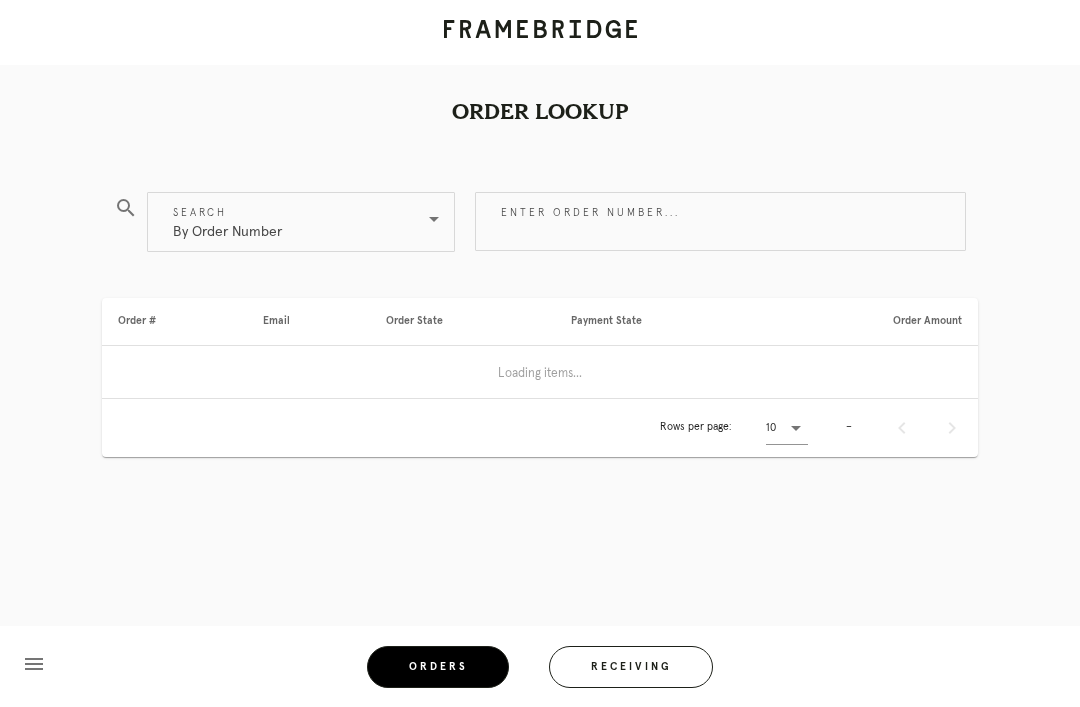 scroll, scrollTop: 0, scrollLeft: 0, axis: both 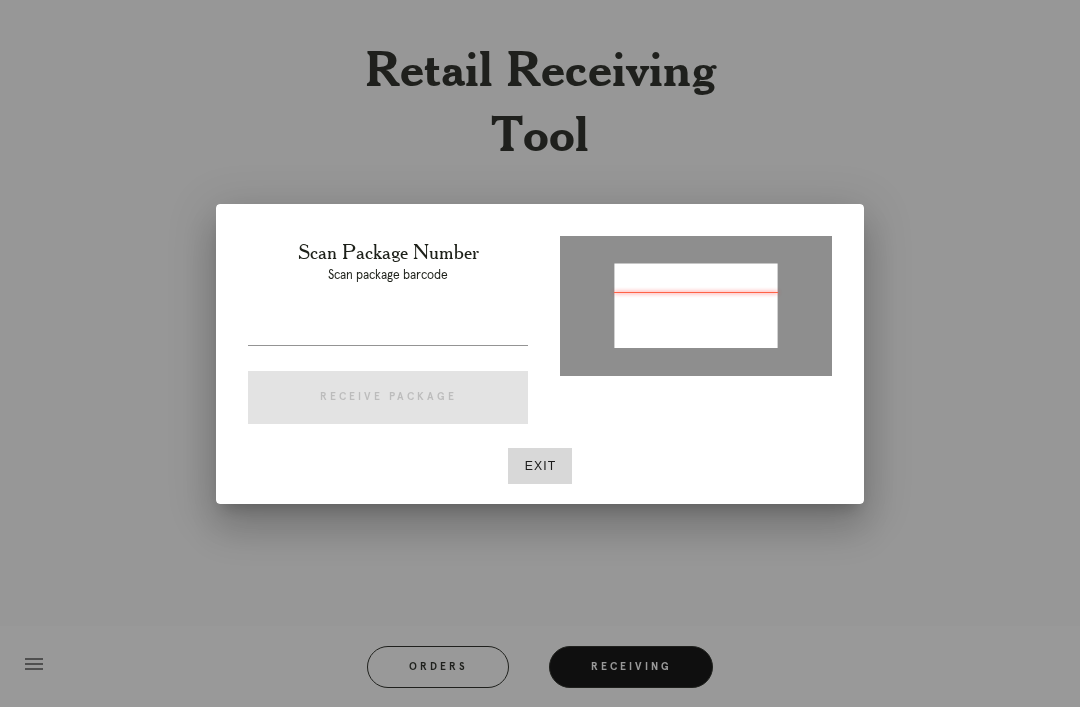 type on "P453851086706847" 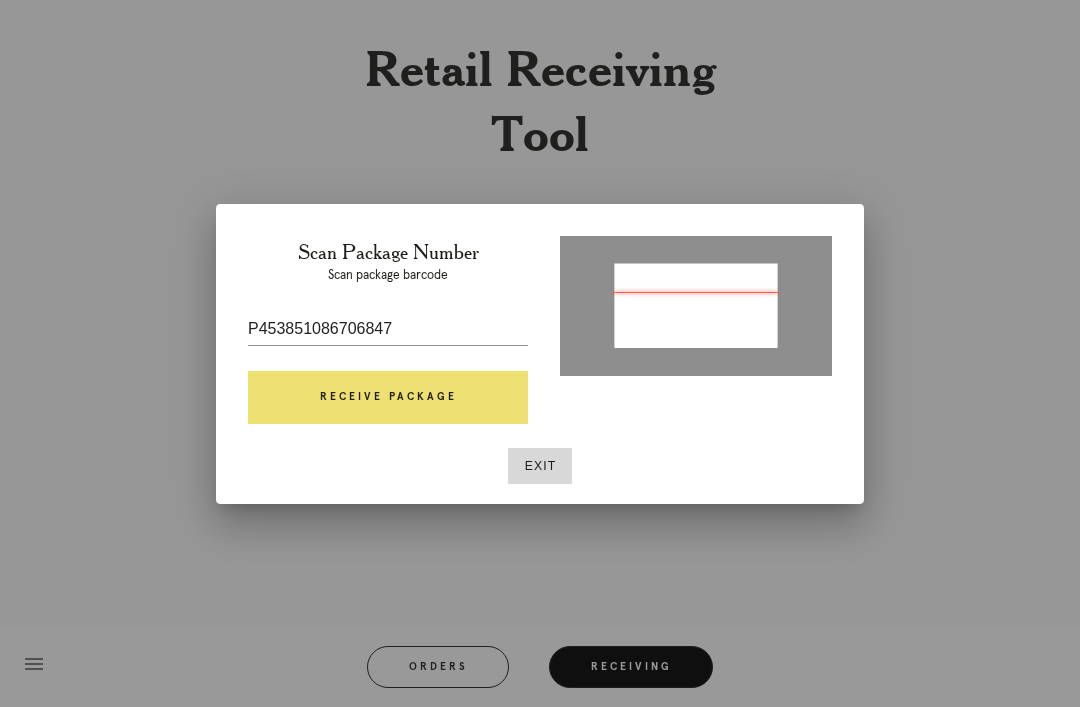 click on "Receive Package" at bounding box center [388, 398] 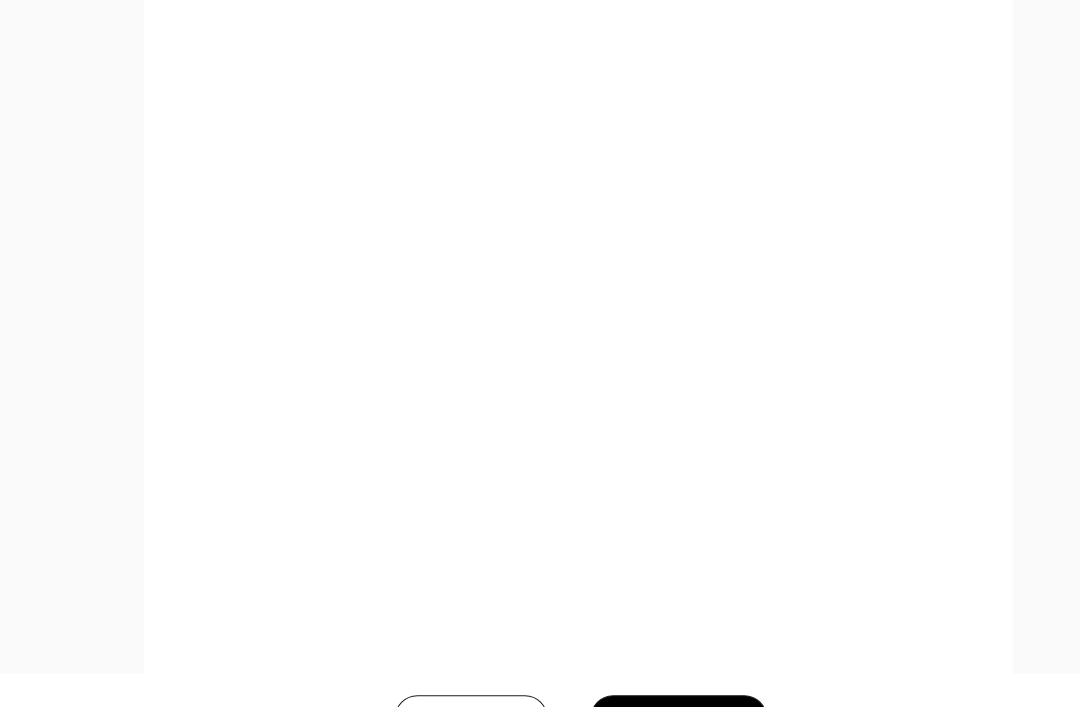 scroll, scrollTop: 1100, scrollLeft: 0, axis: vertical 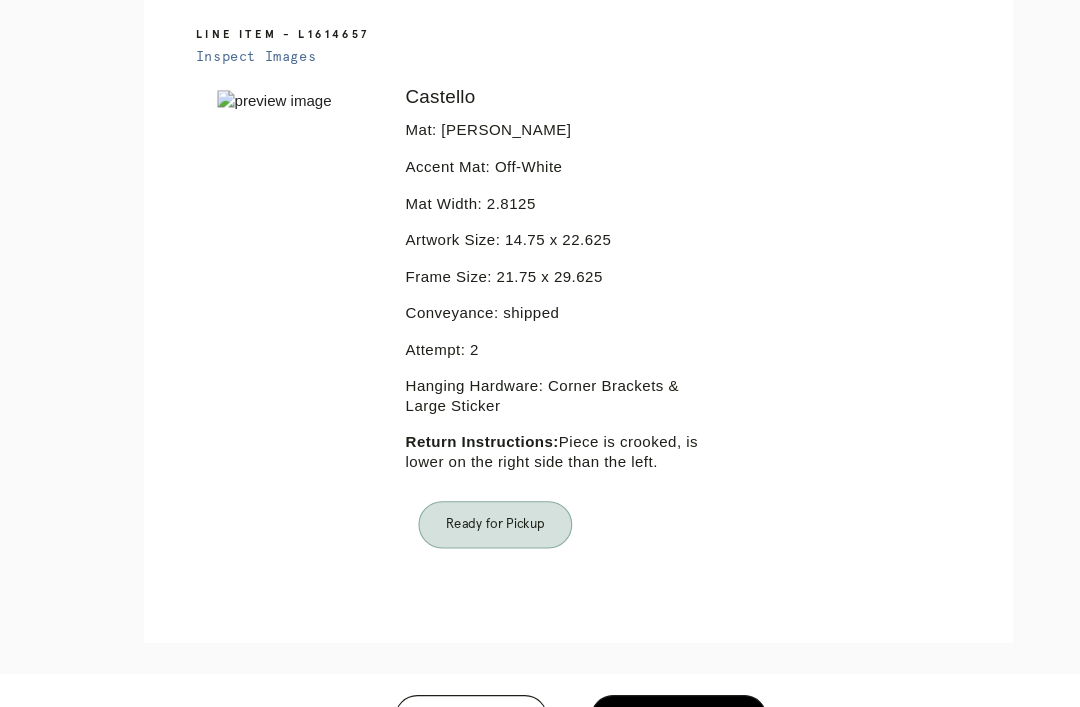 click on "Orders" at bounding box center [438, 667] 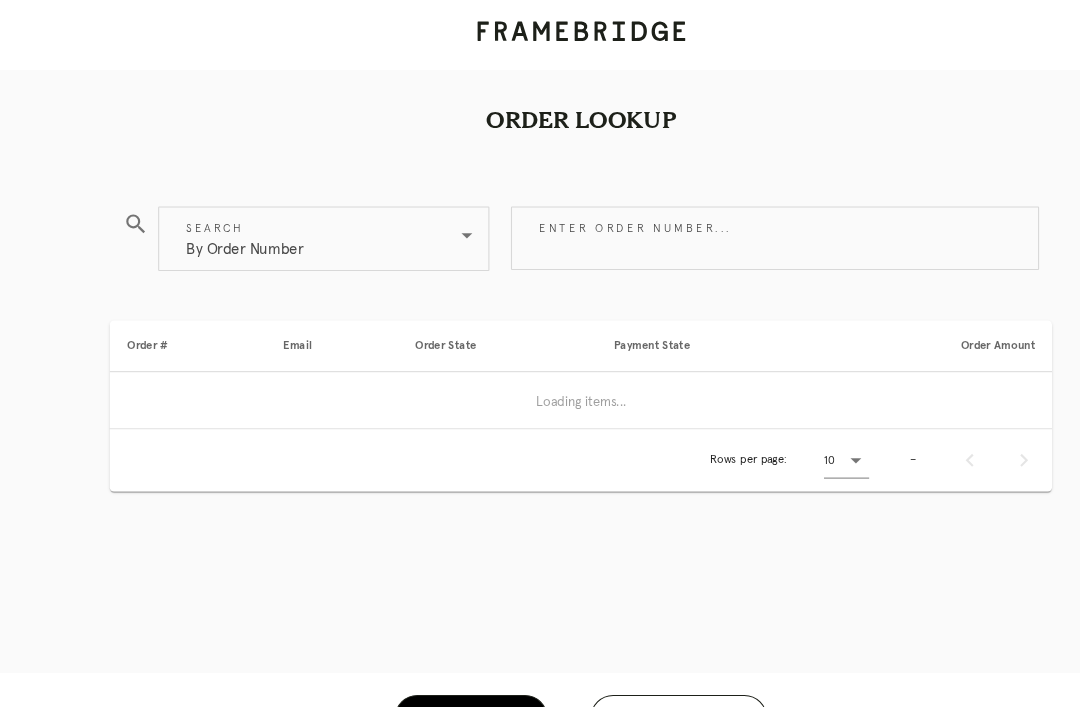 click on "Receiving" at bounding box center [631, 667] 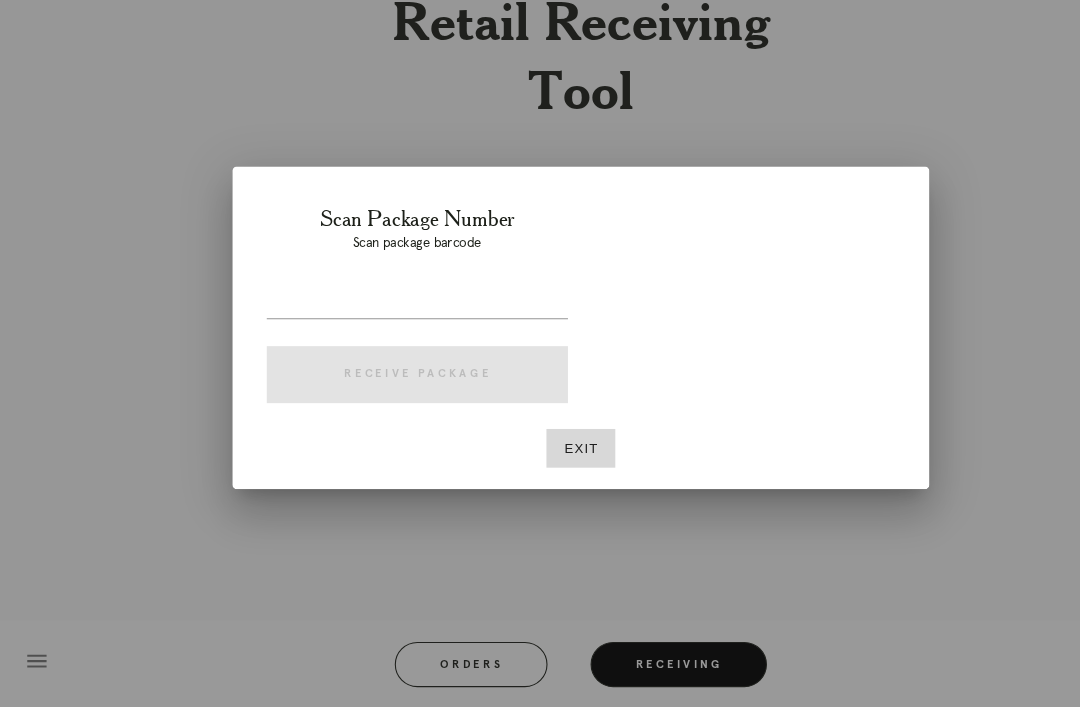 scroll, scrollTop: 63, scrollLeft: 0, axis: vertical 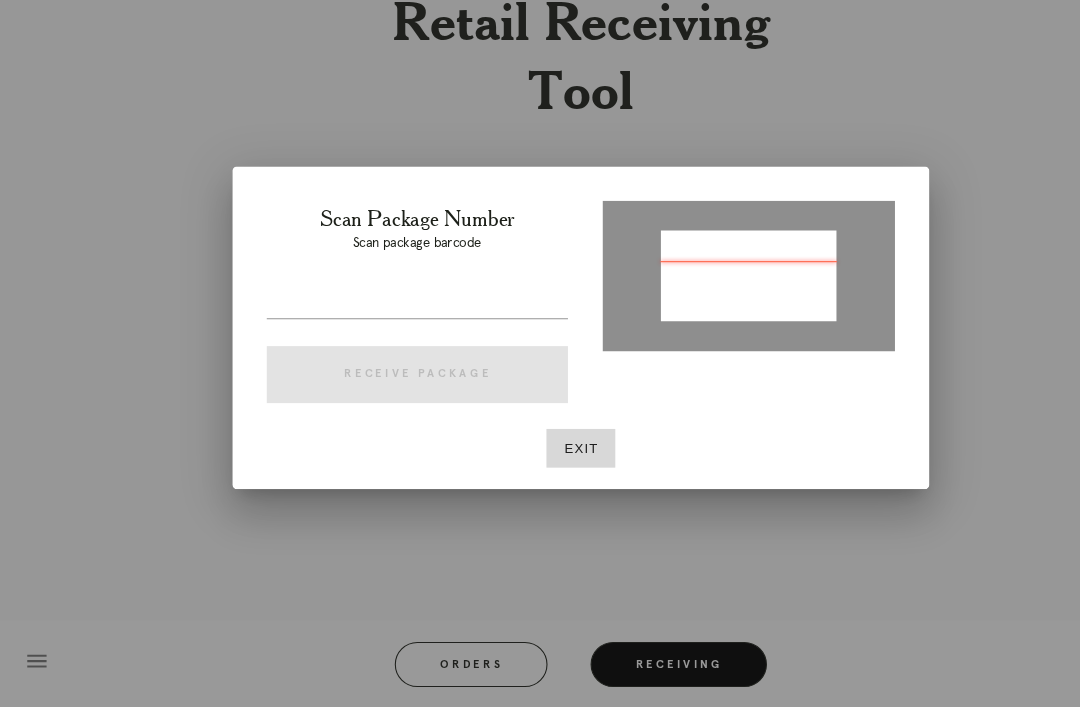 type on "P400689501486411" 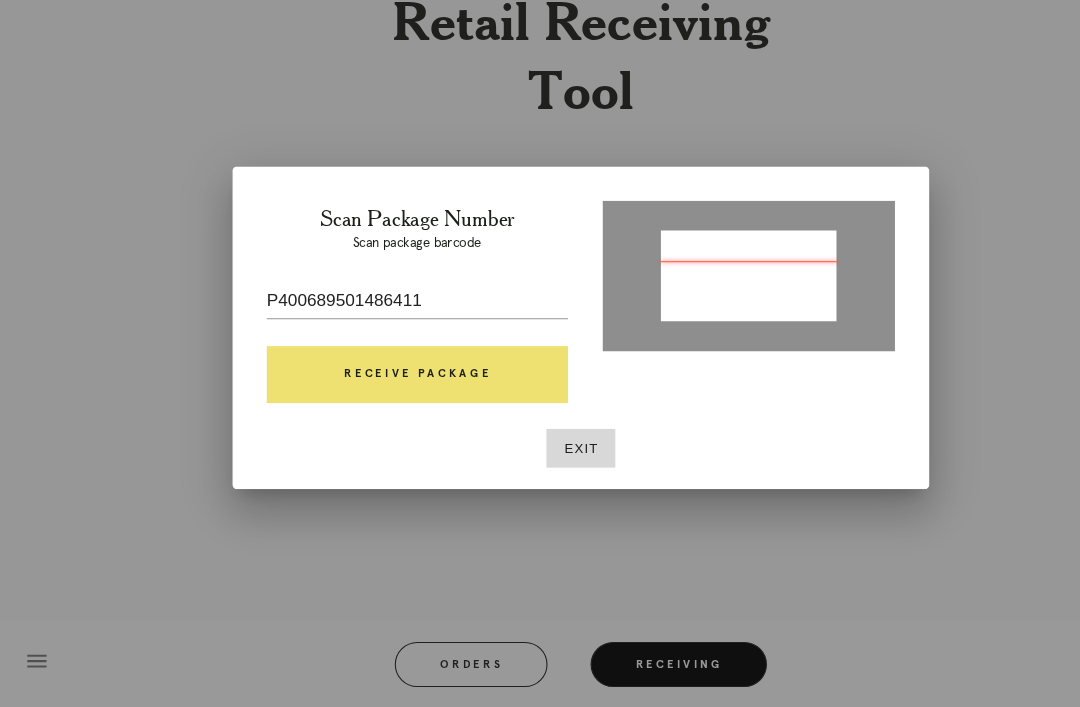 click on "Receive Package" at bounding box center [388, 398] 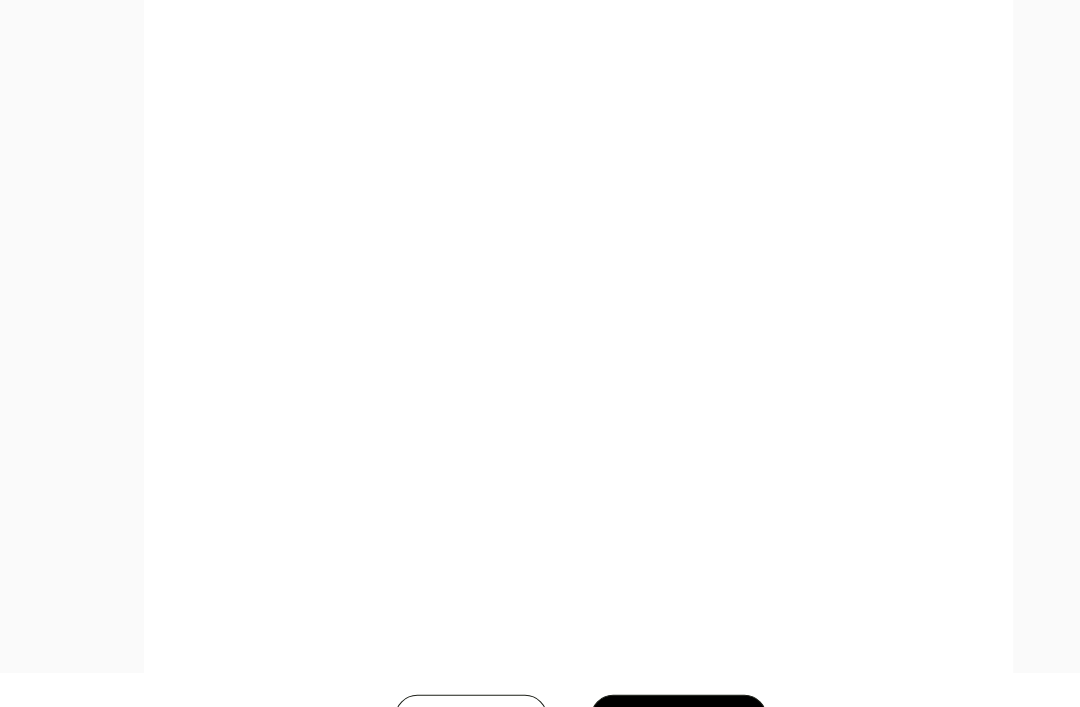 scroll, scrollTop: 1108, scrollLeft: 0, axis: vertical 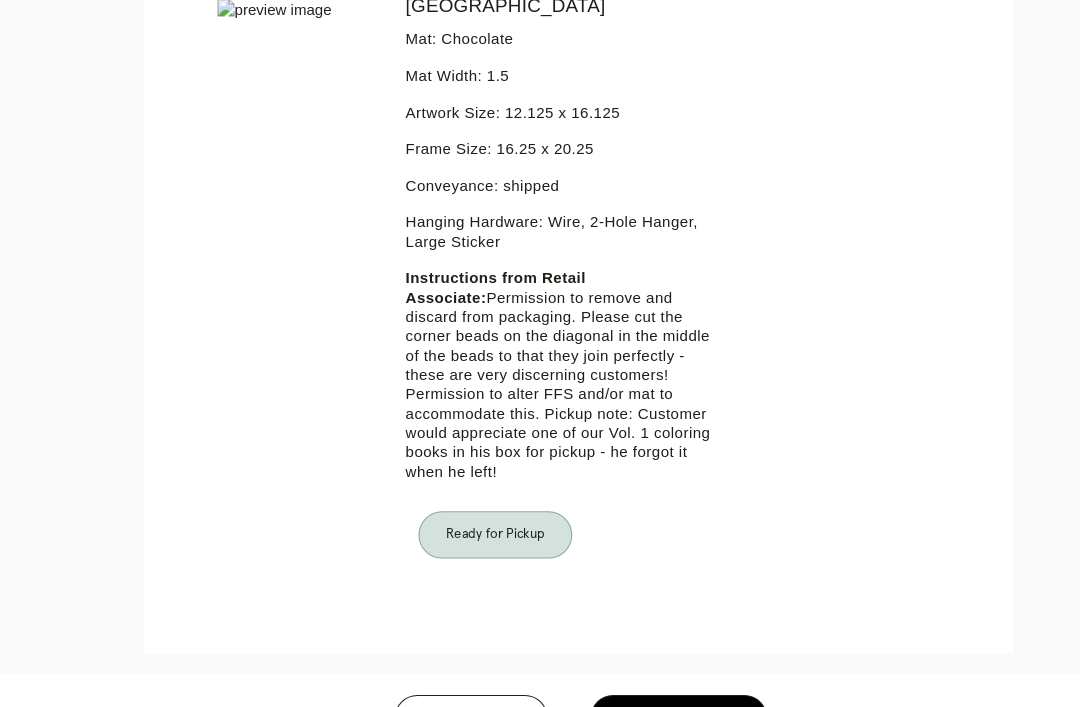 click on "Orders" at bounding box center [438, 667] 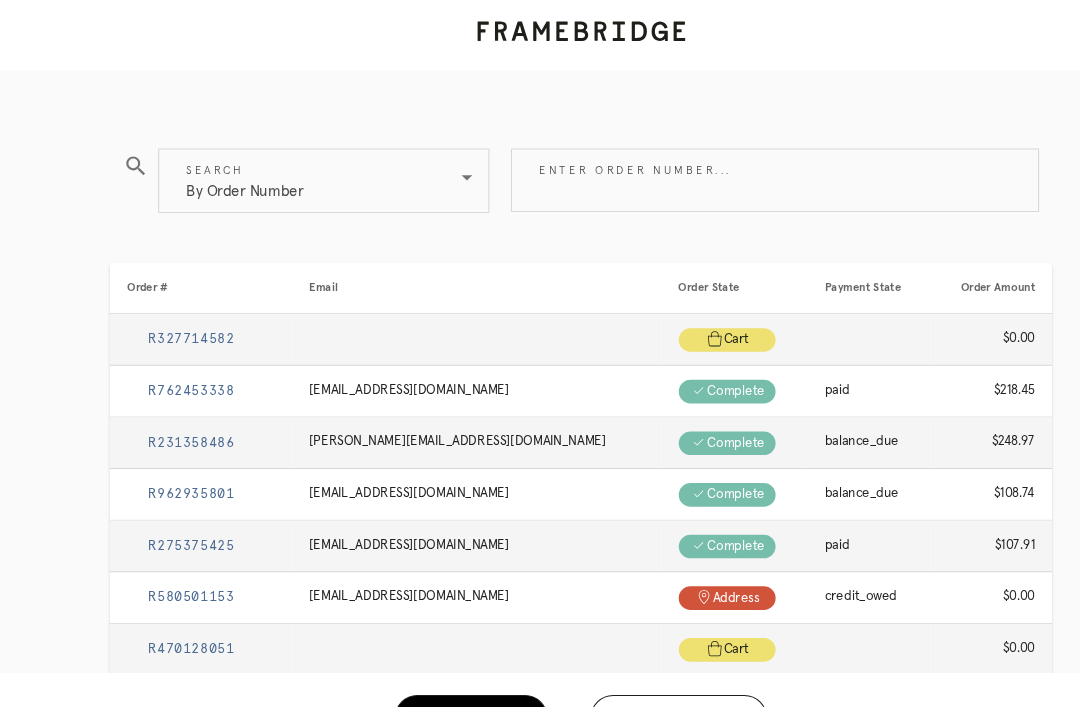 click on "Receiving" at bounding box center (631, 667) 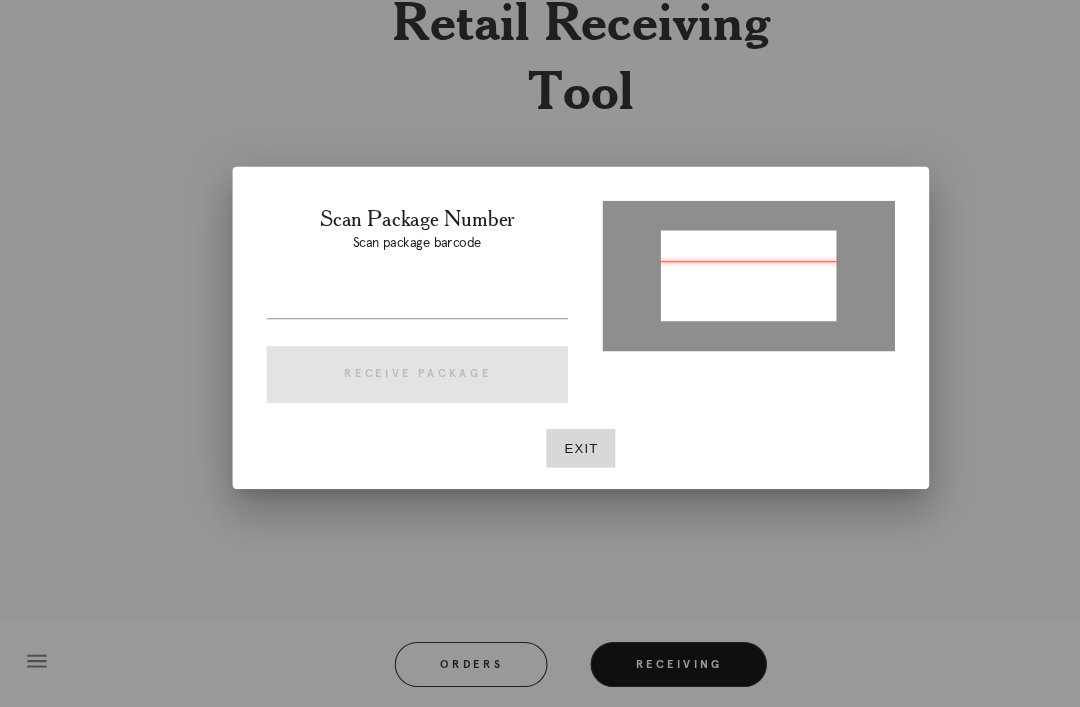 type on "P425790879443591" 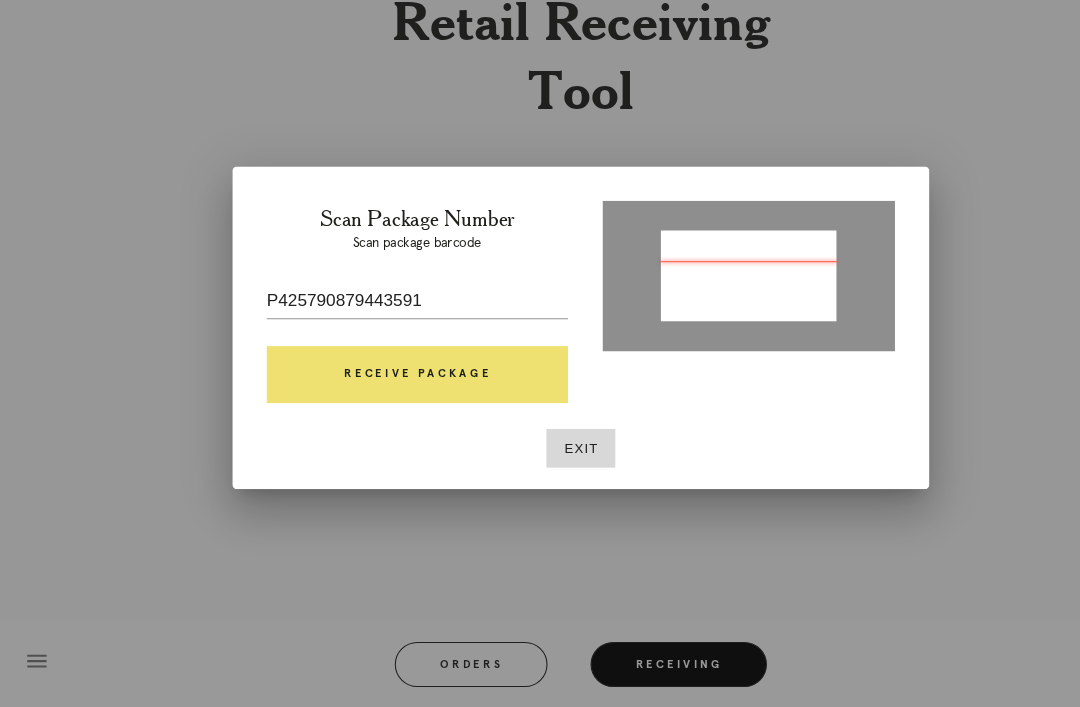 click on "Receive Package" at bounding box center [388, 398] 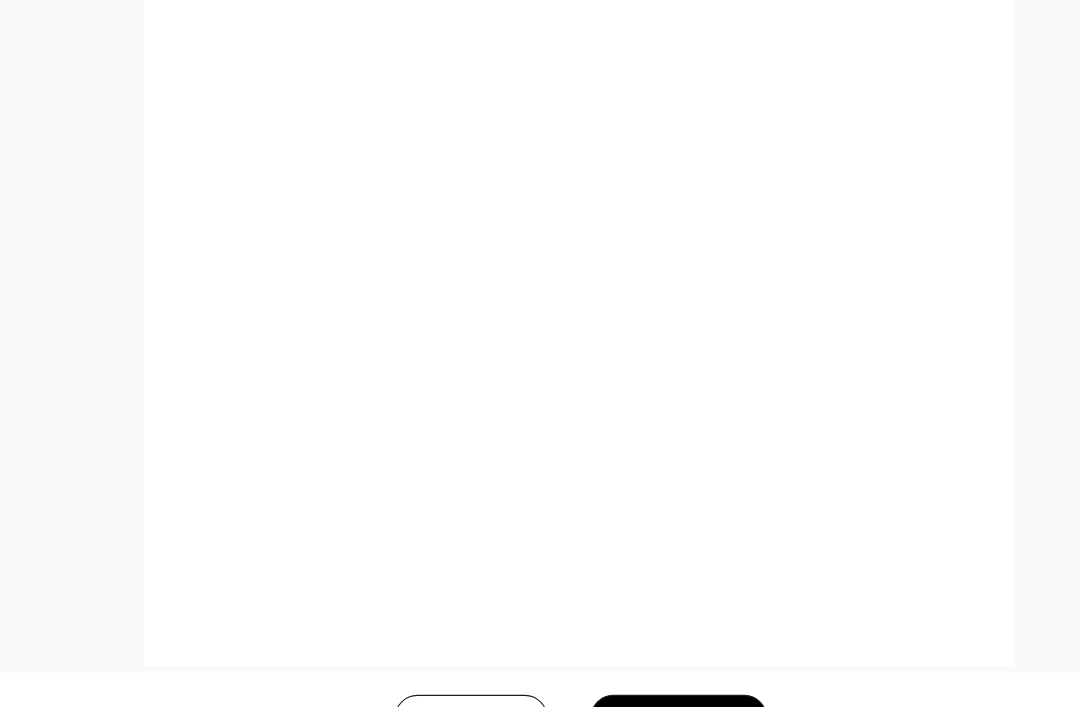 scroll, scrollTop: 912, scrollLeft: 0, axis: vertical 